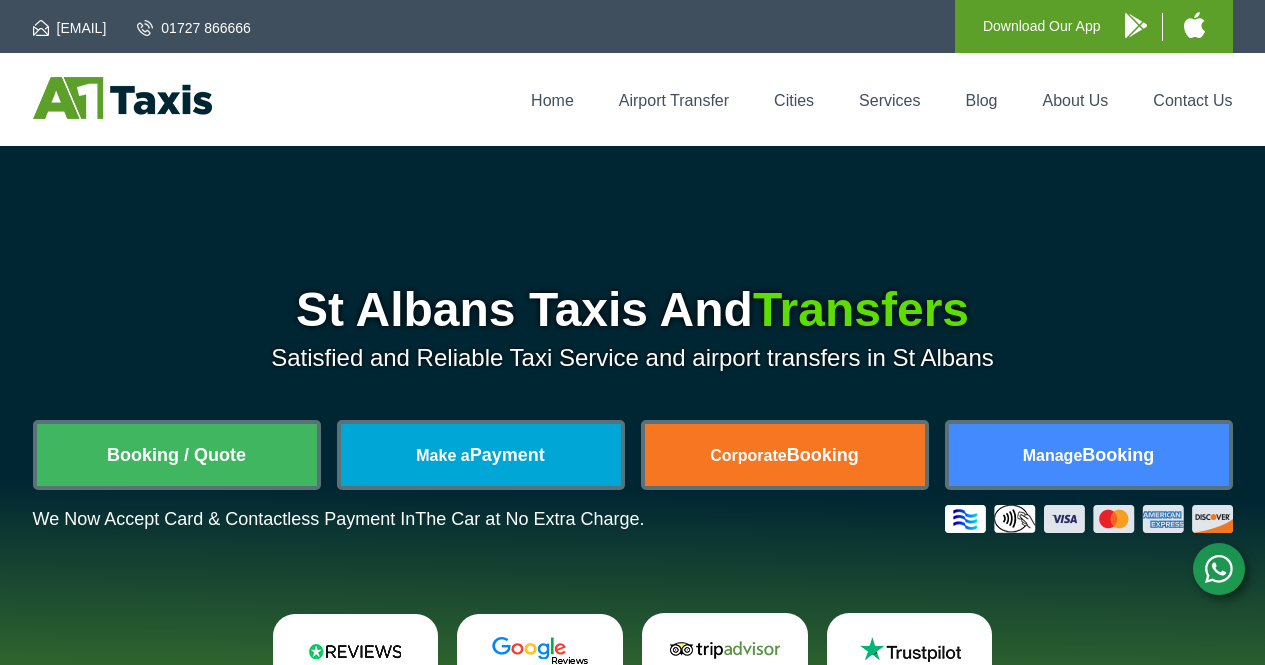 scroll, scrollTop: 0, scrollLeft: 0, axis: both 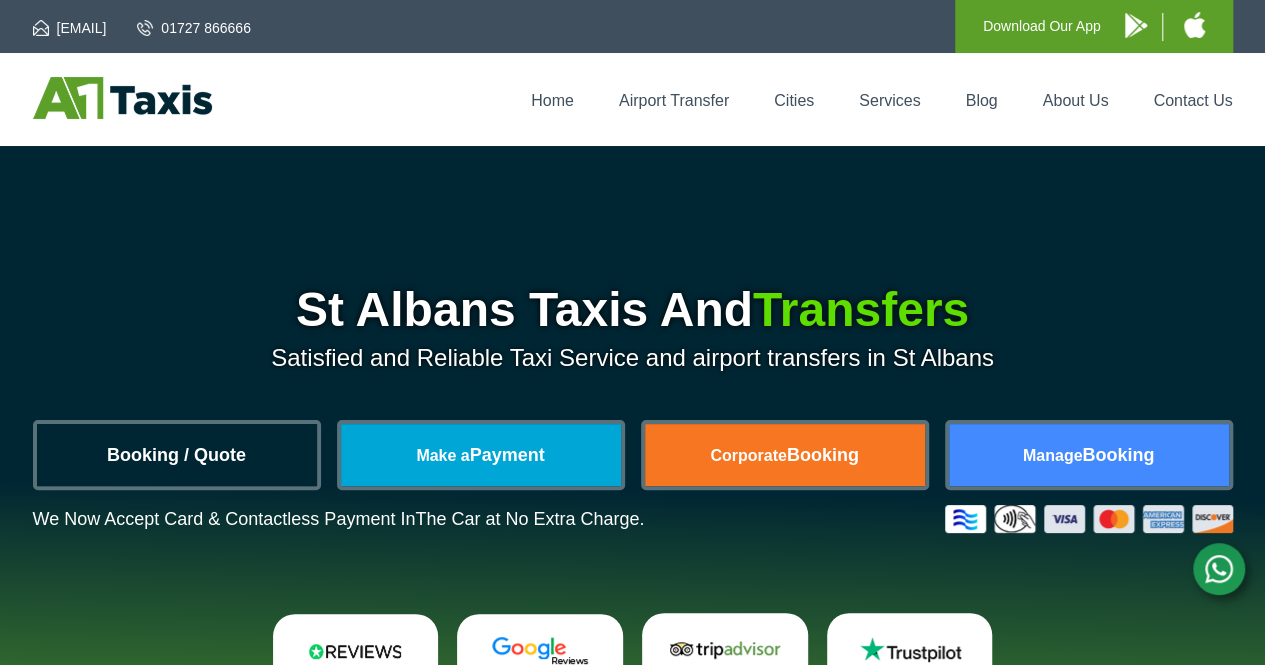 click on "Booking / Quote" at bounding box center (177, 455) 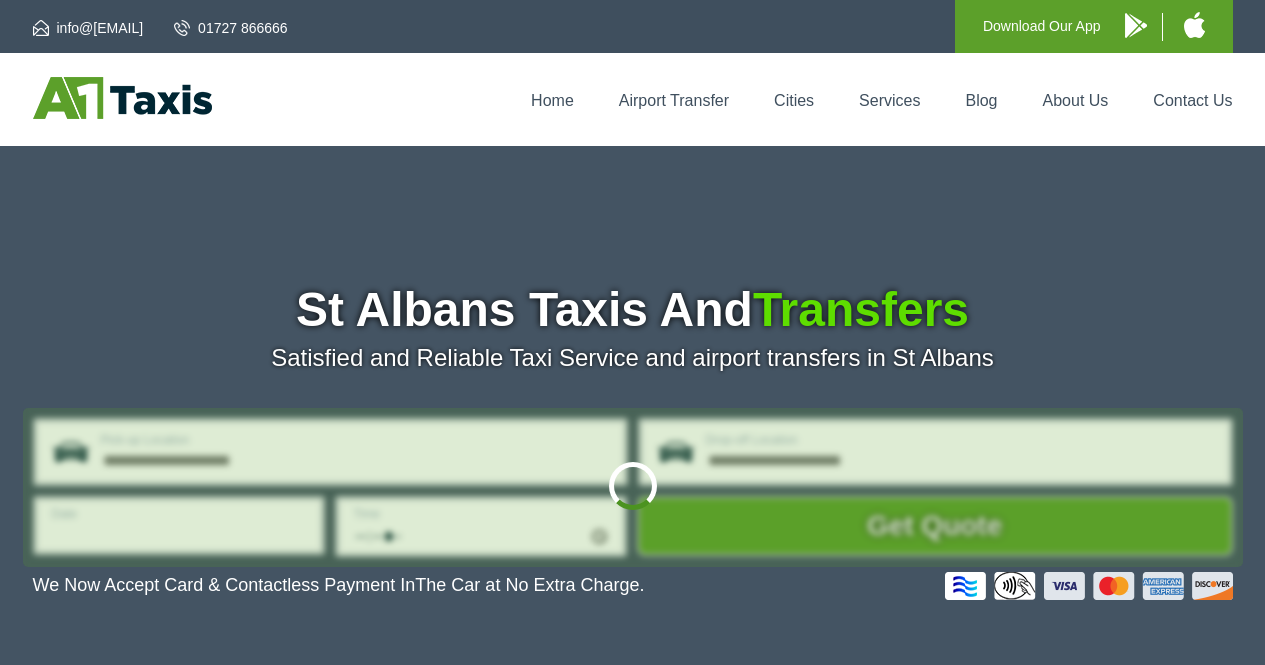 scroll, scrollTop: 0, scrollLeft: 0, axis: both 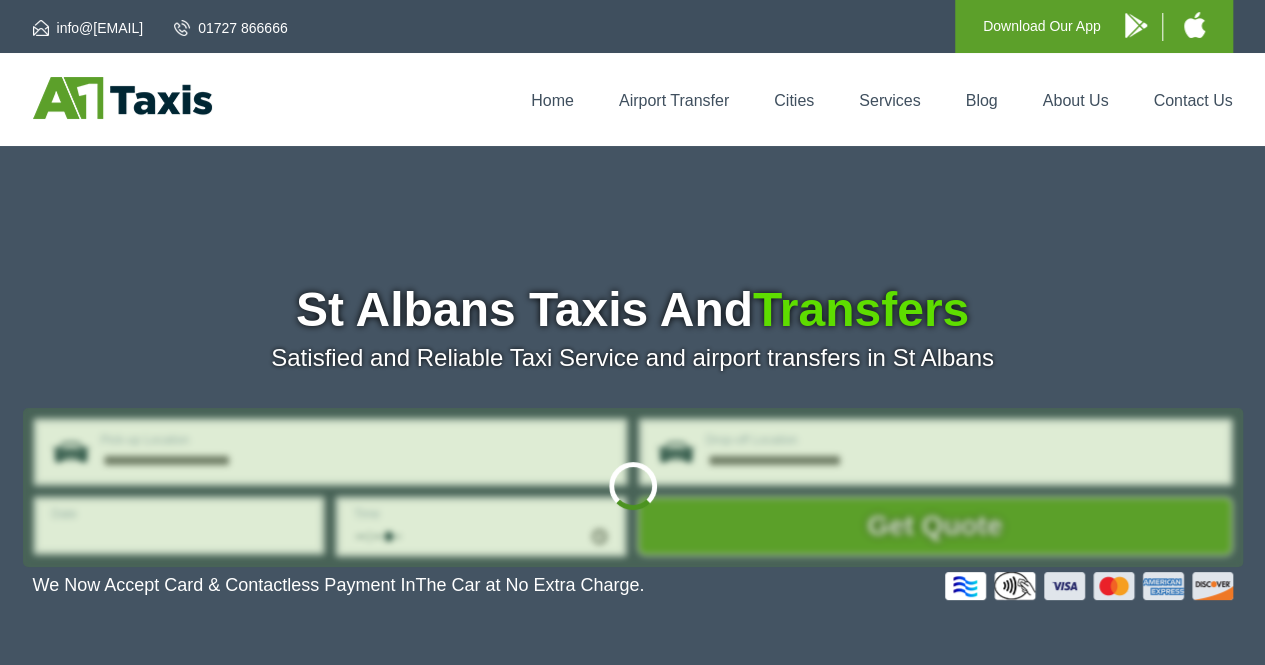 type on "**********" 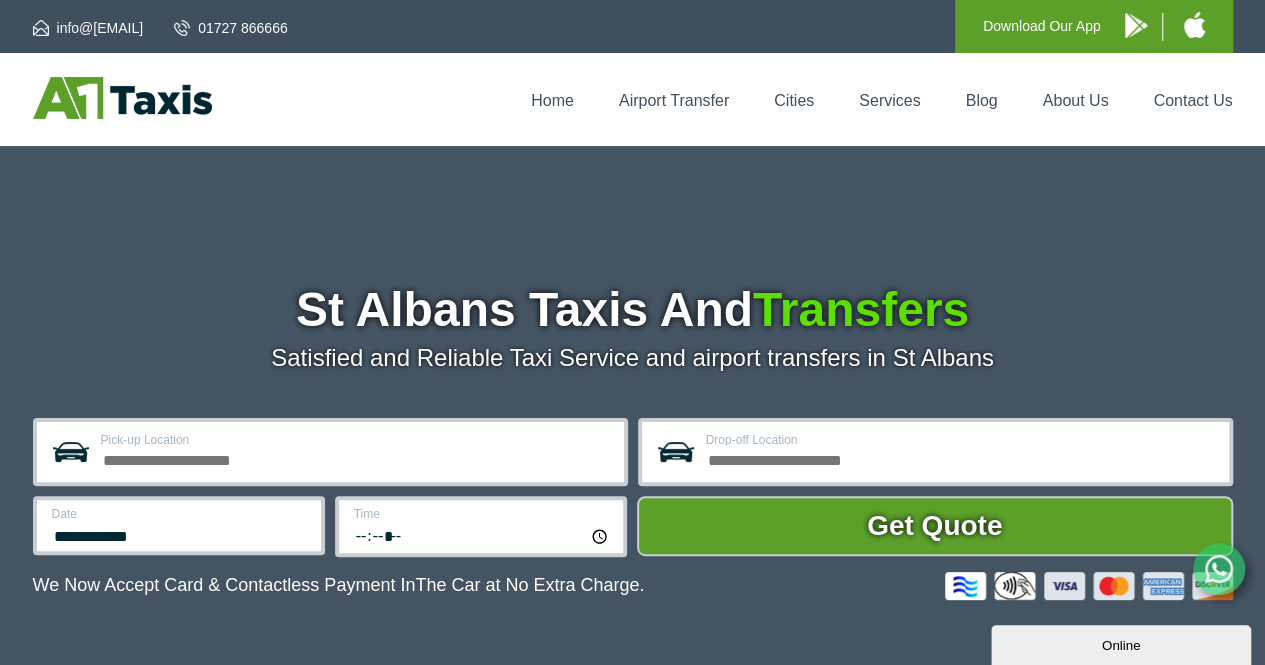 scroll, scrollTop: 0, scrollLeft: 0, axis: both 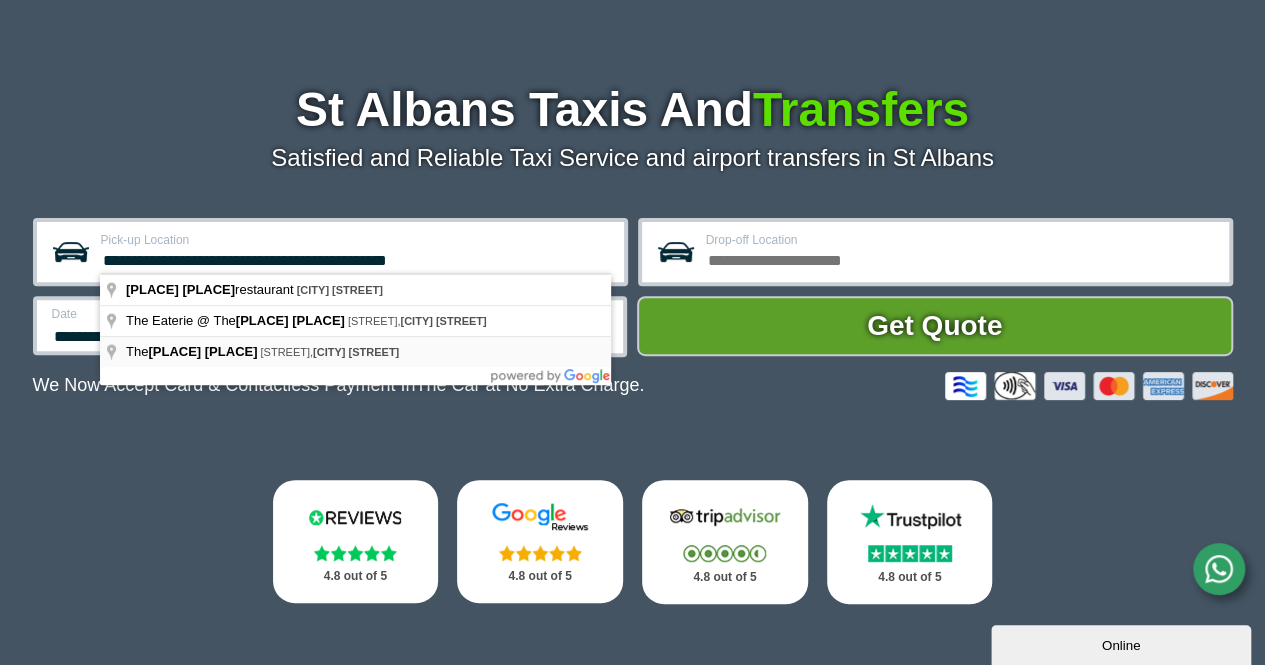type on "**********" 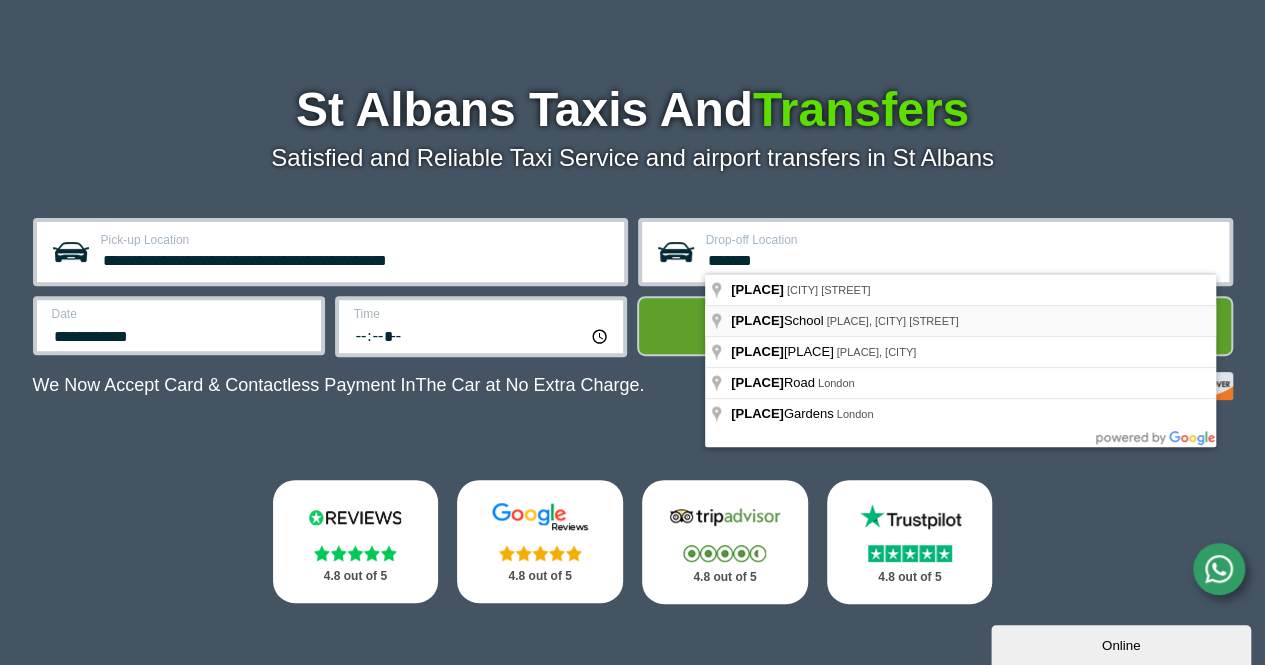 type on "**********" 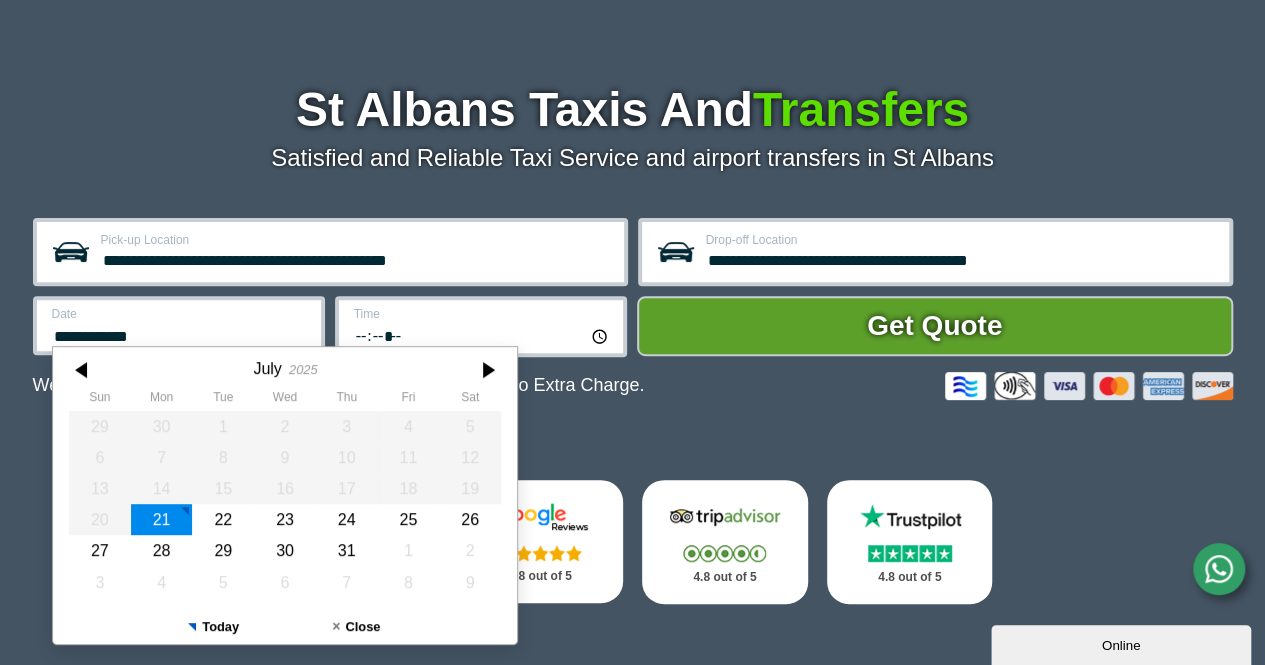 click on "**********" at bounding box center (180, 334) 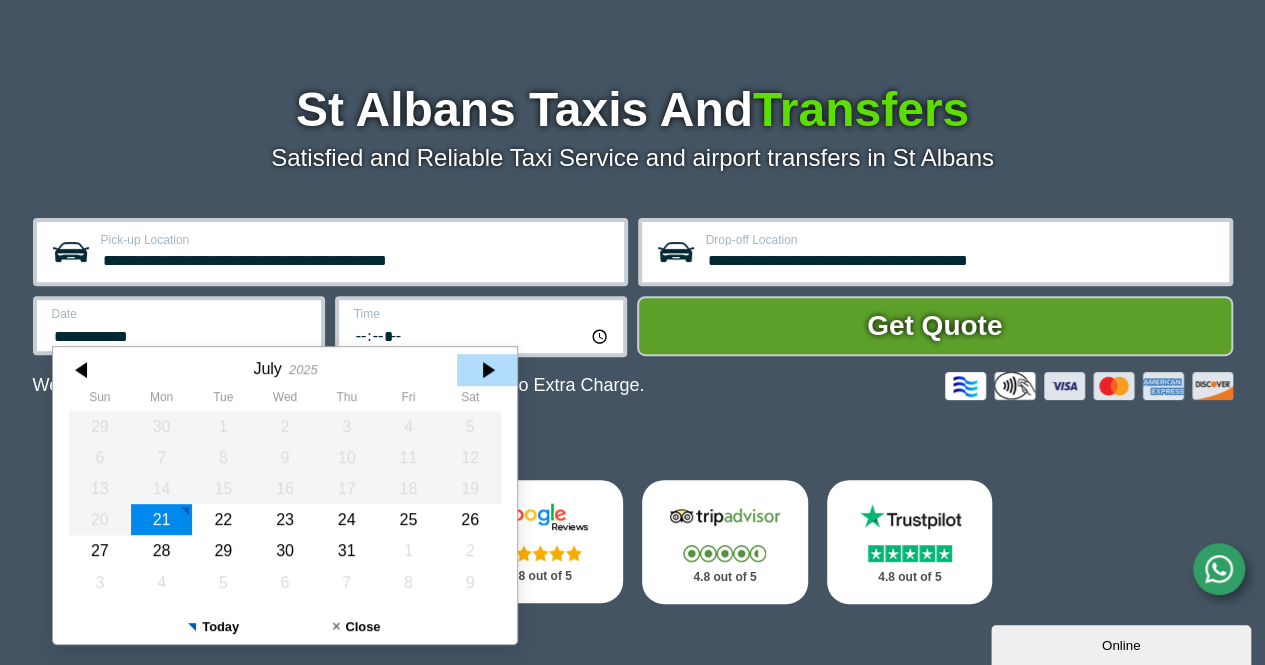 click at bounding box center [487, 370] 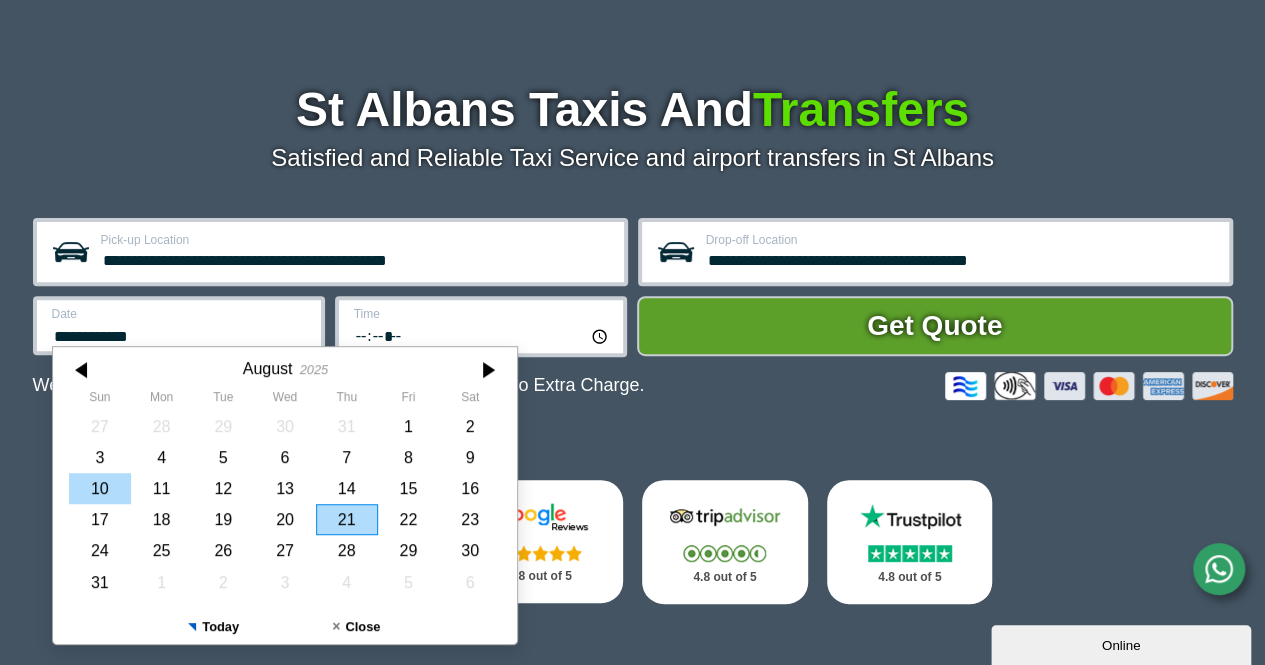 click on "10" at bounding box center (100, 488) 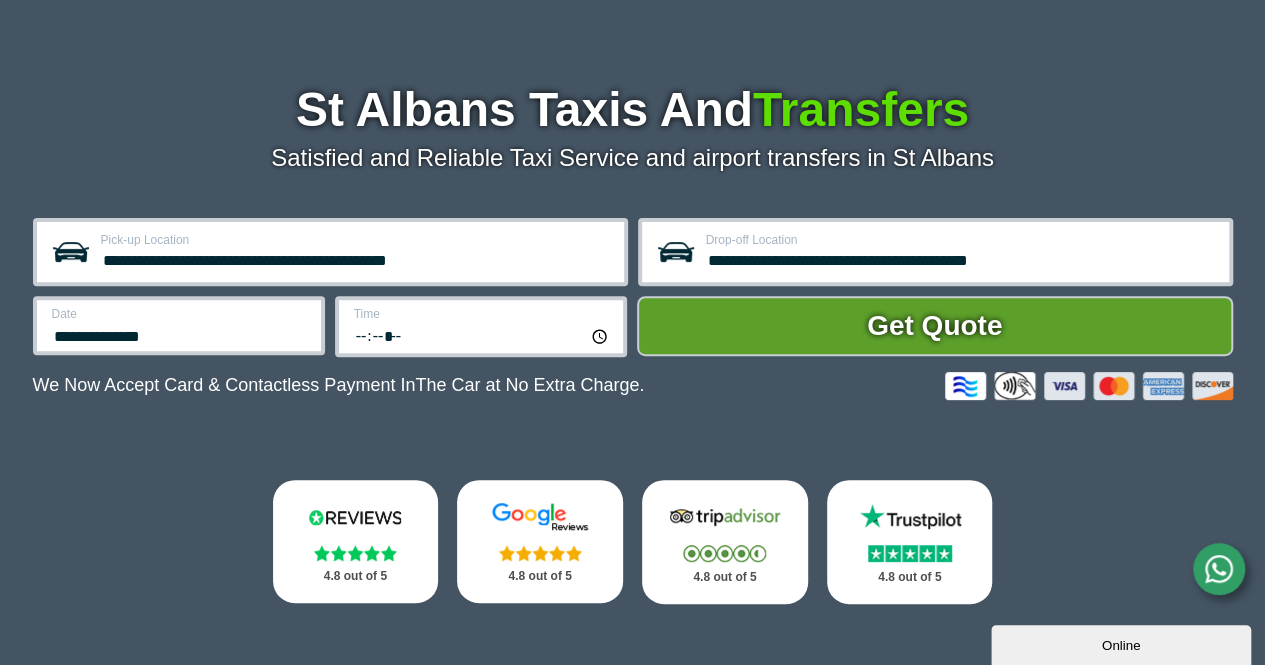 click on "*****" at bounding box center (482, 335) 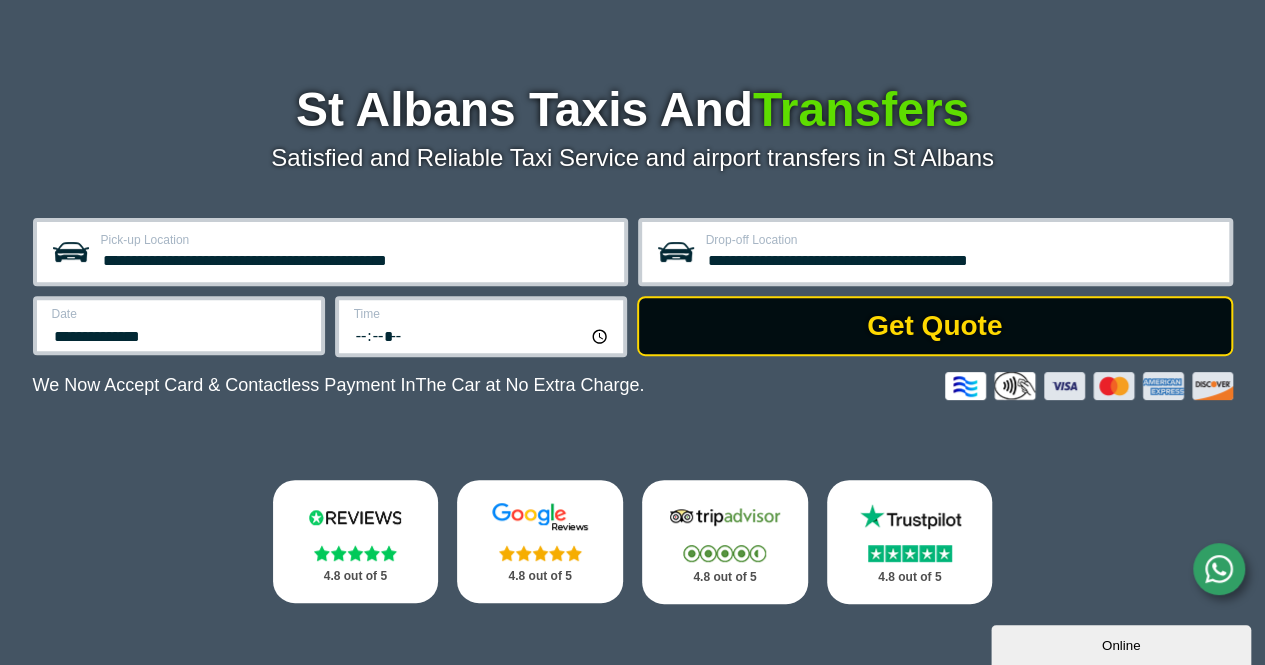 click on "Get Quote" at bounding box center [935, 326] 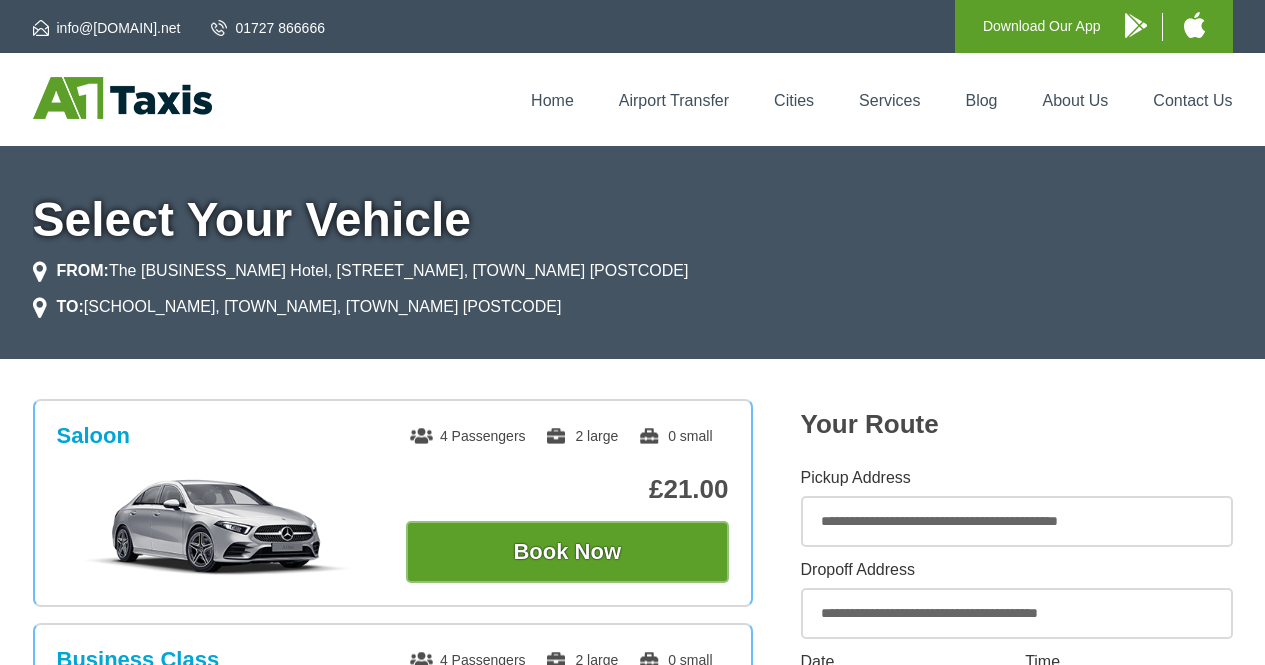 scroll, scrollTop: 0, scrollLeft: 0, axis: both 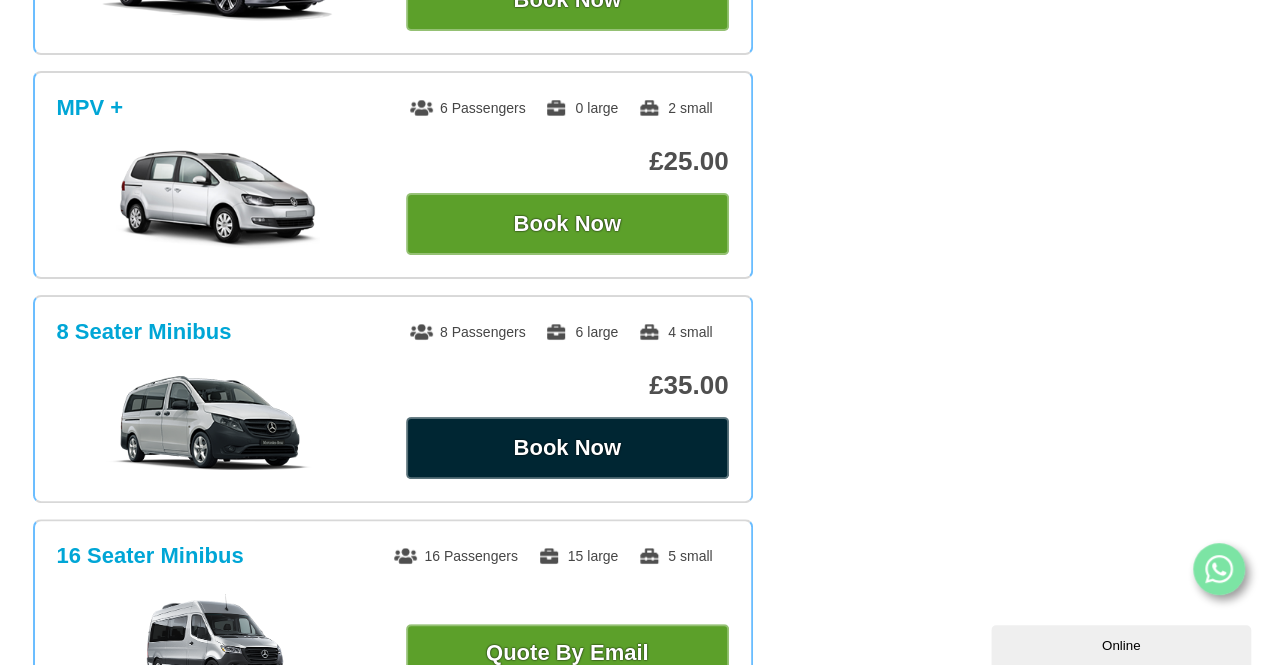 click on "Book Now" at bounding box center (567, 448) 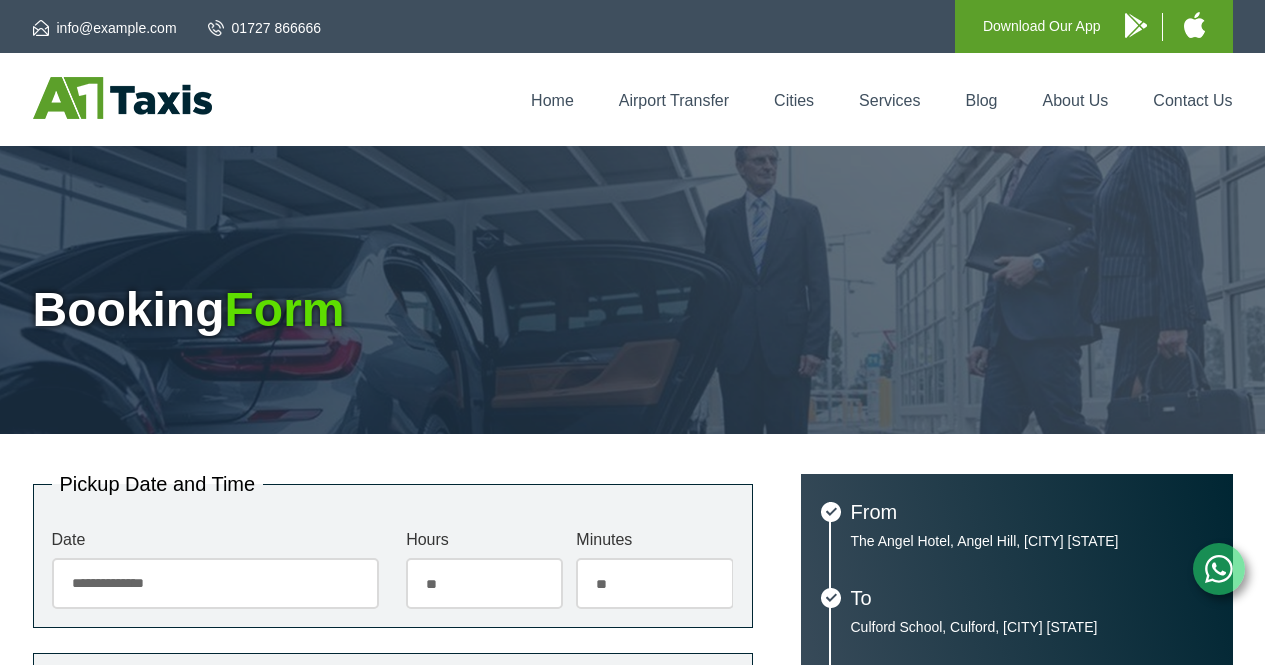 scroll, scrollTop: 0, scrollLeft: 0, axis: both 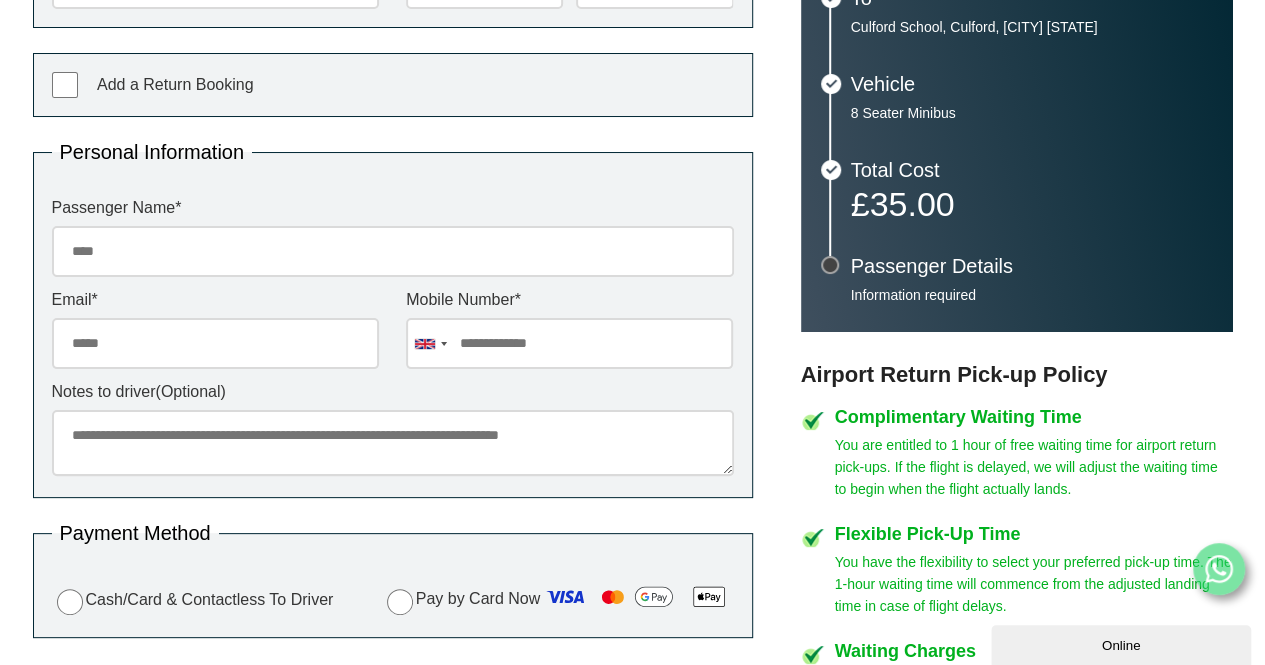 click on "Passenger Name  *" at bounding box center [393, 251] 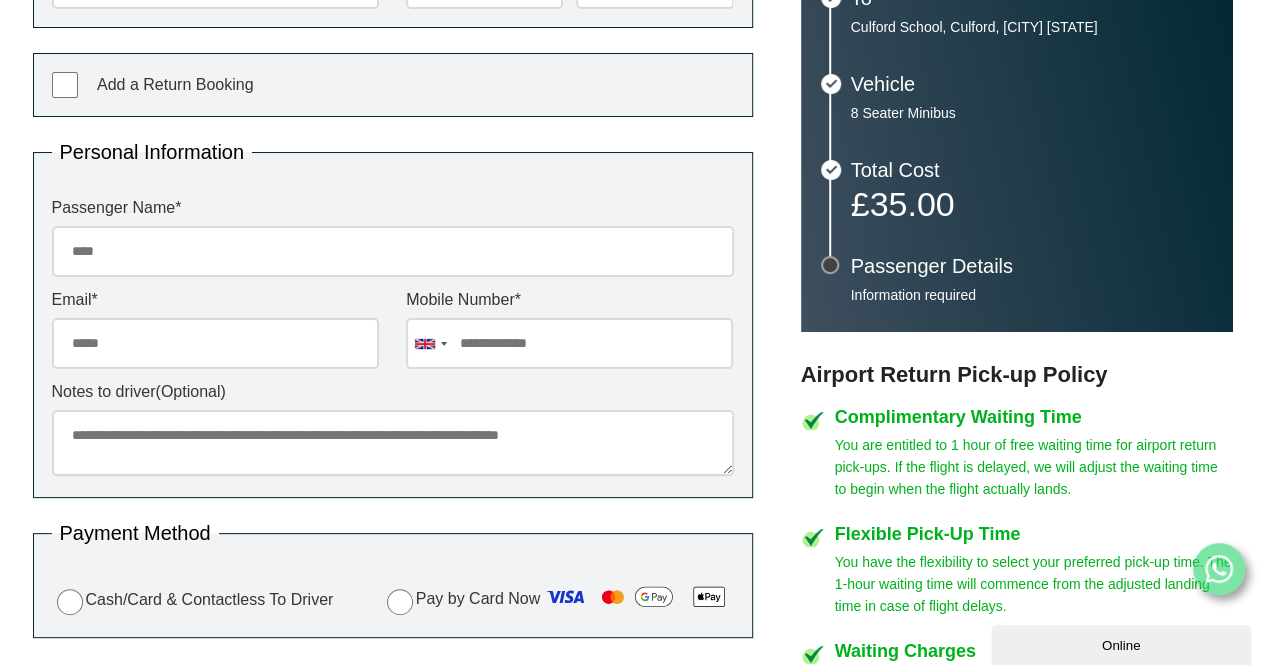 type on "**********" 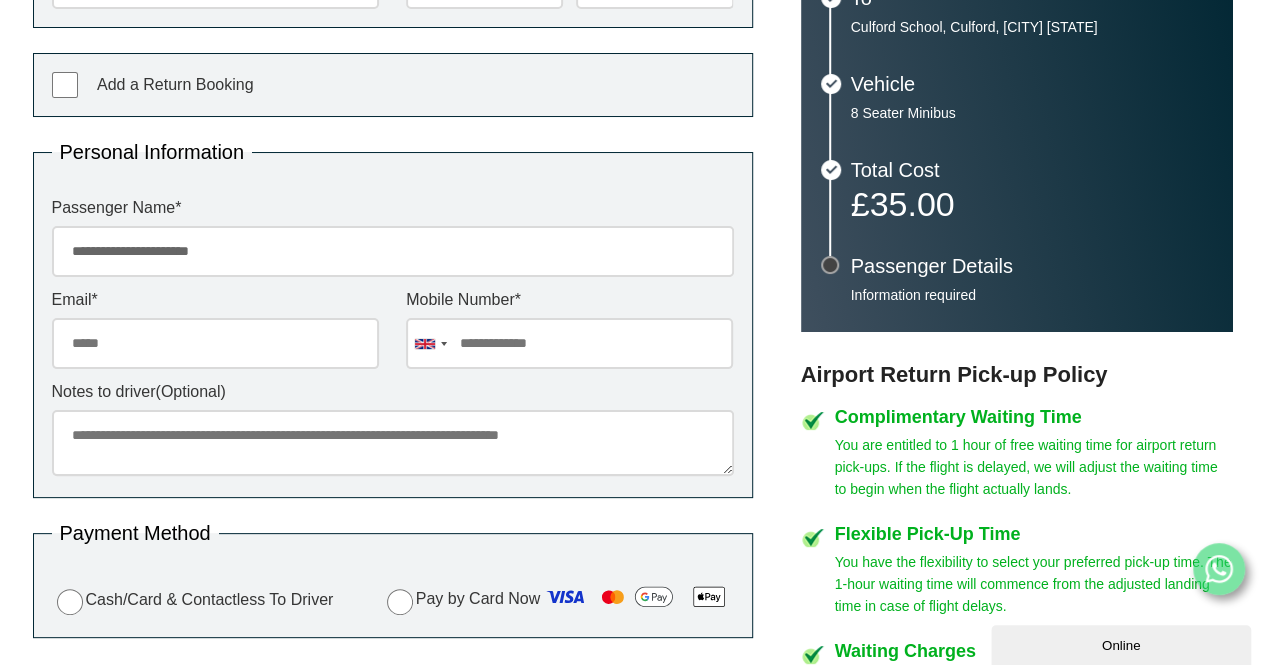 type on "**********" 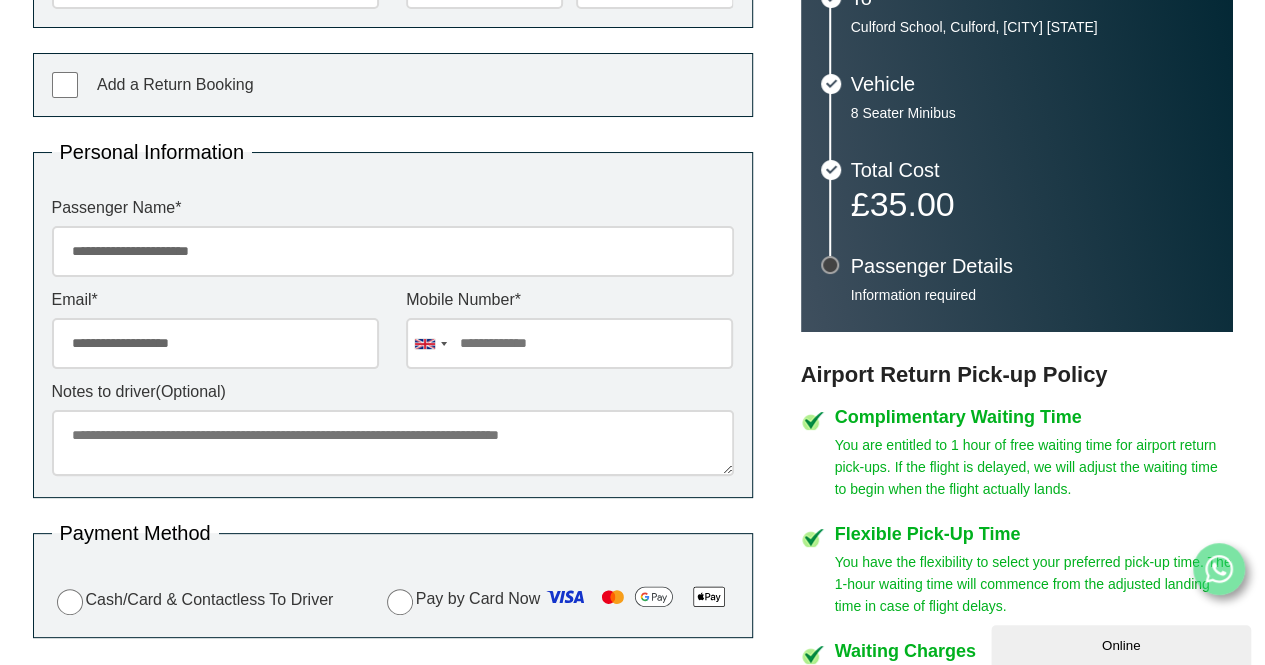 type on "********" 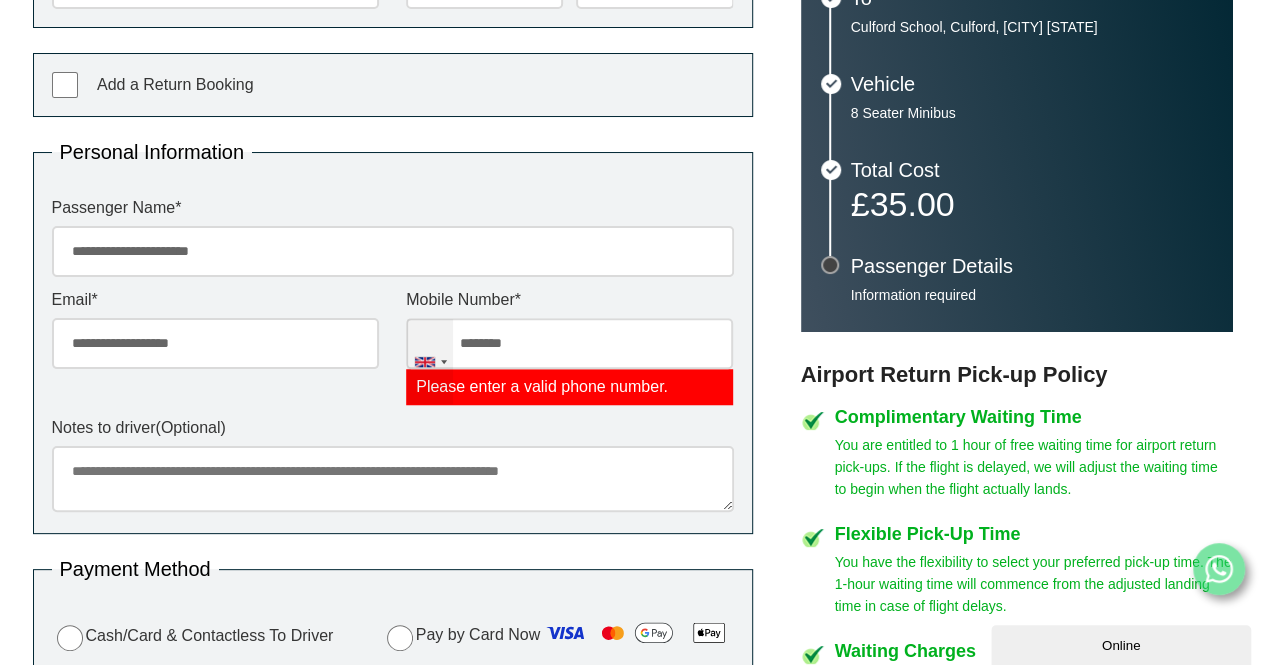 click at bounding box center [430, 361] 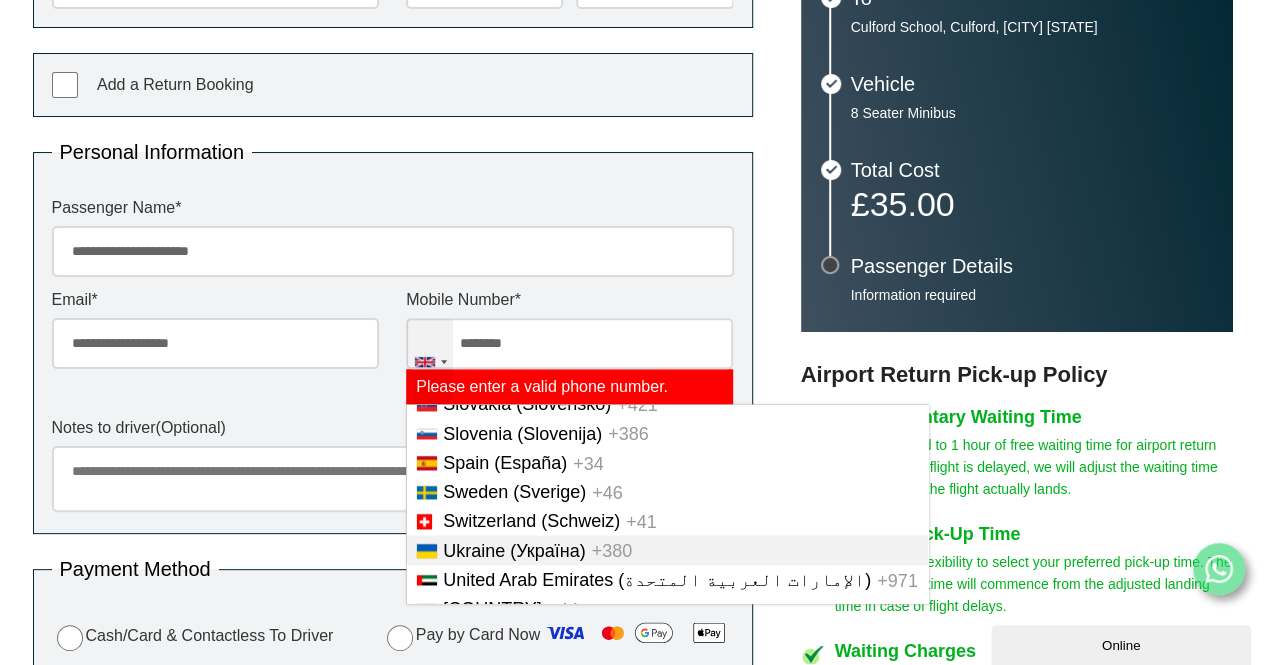 scroll, scrollTop: 1465, scrollLeft: 0, axis: vertical 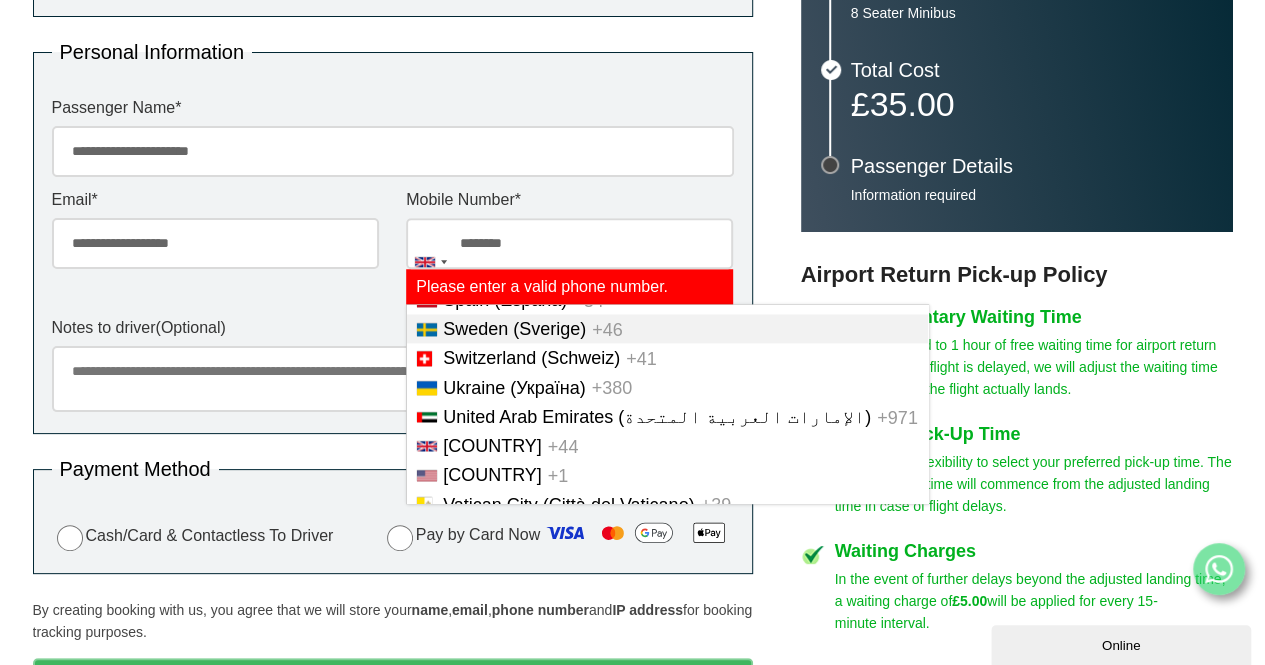 click on "**********" at bounding box center [633, 267] 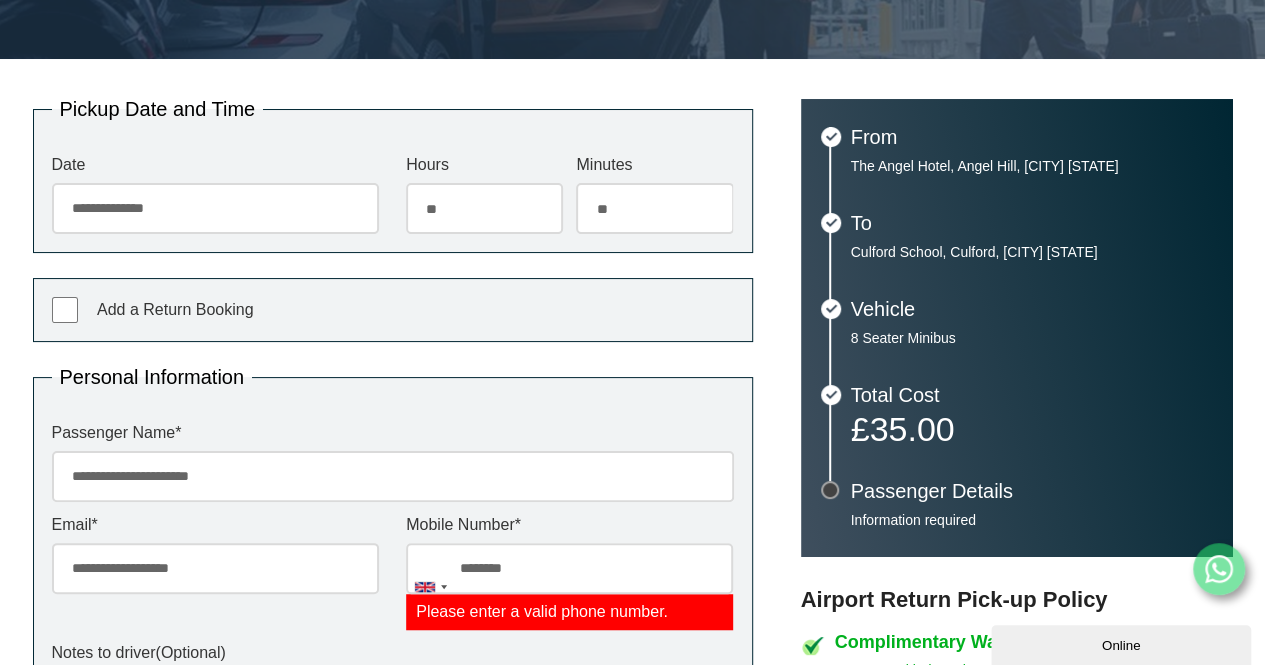 scroll, scrollTop: 200, scrollLeft: 0, axis: vertical 